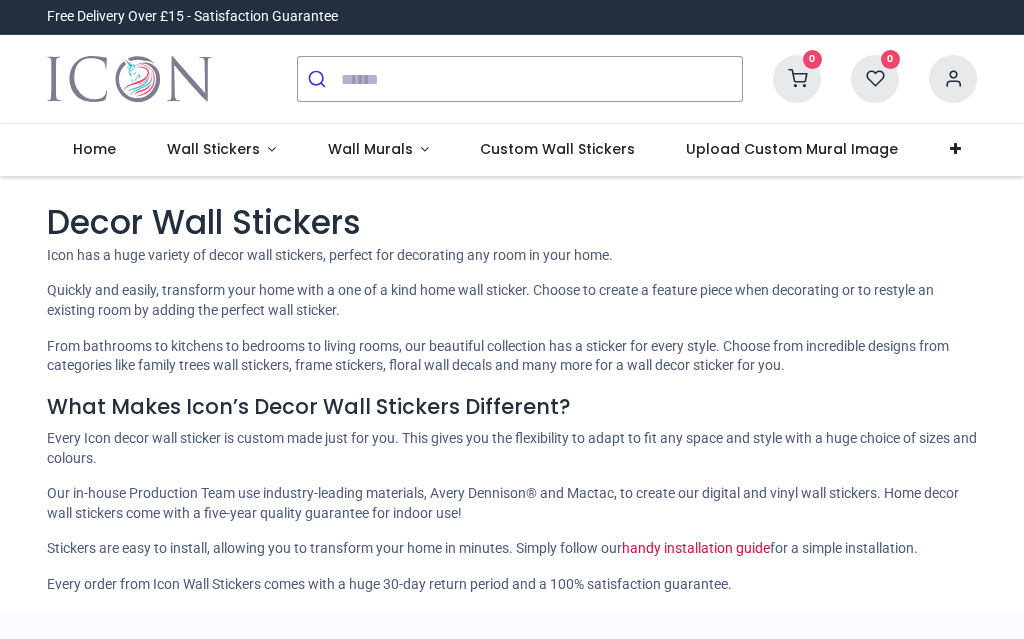 scroll, scrollTop: 0, scrollLeft: 0, axis: both 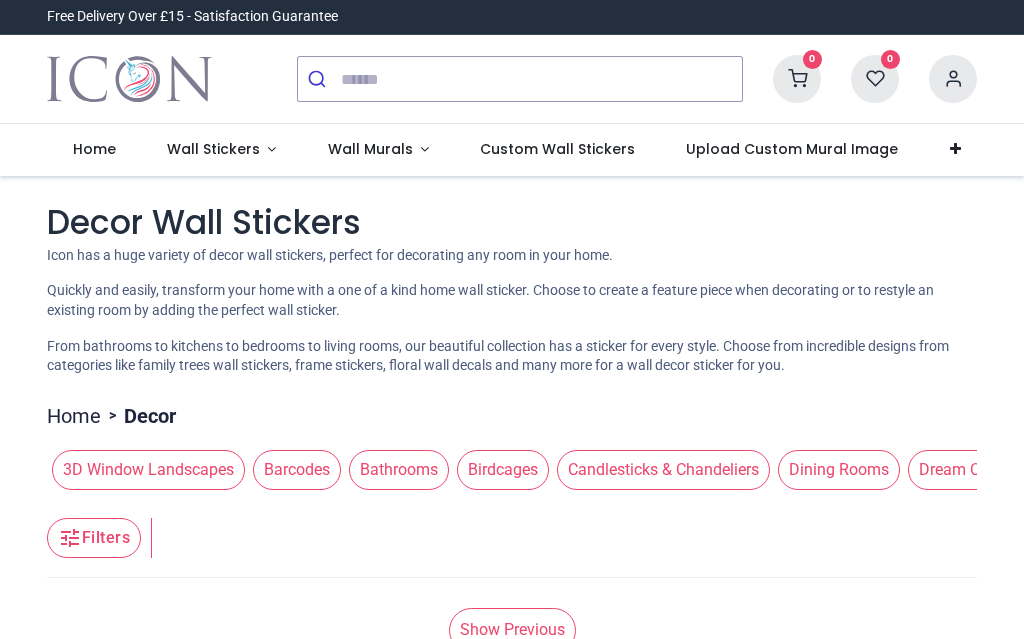 click on "Birdcages" at bounding box center (503, 470) 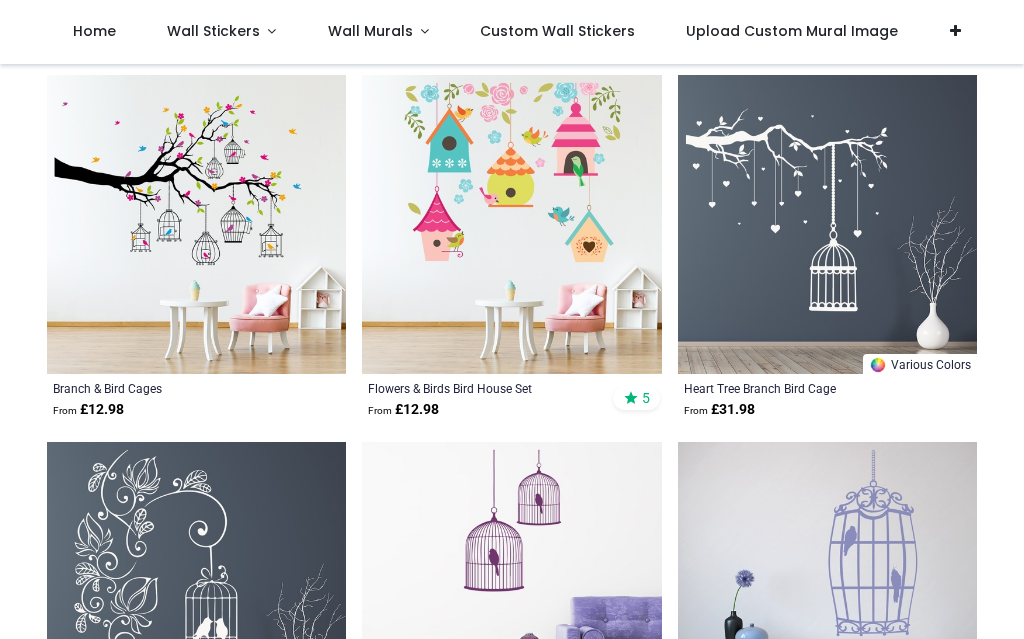 scroll, scrollTop: 1872, scrollLeft: 0, axis: vertical 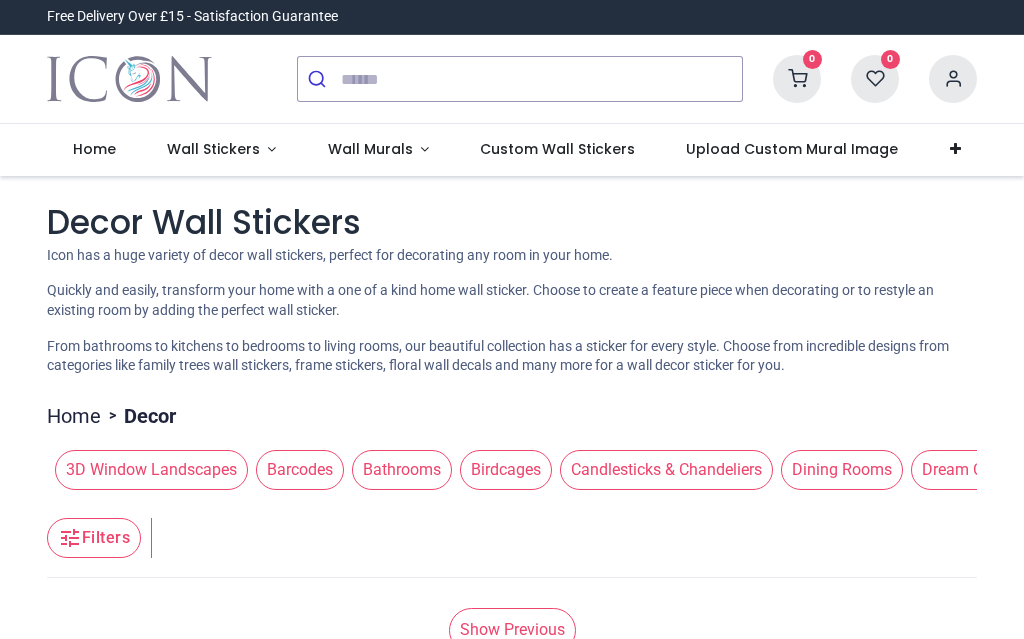 click 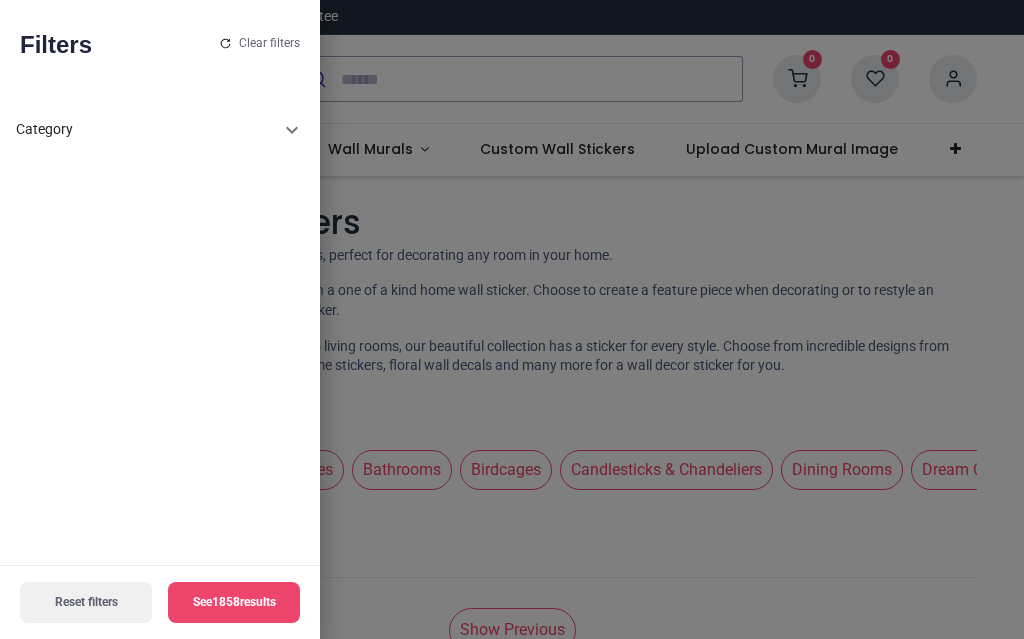 click at bounding box center [512, 319] 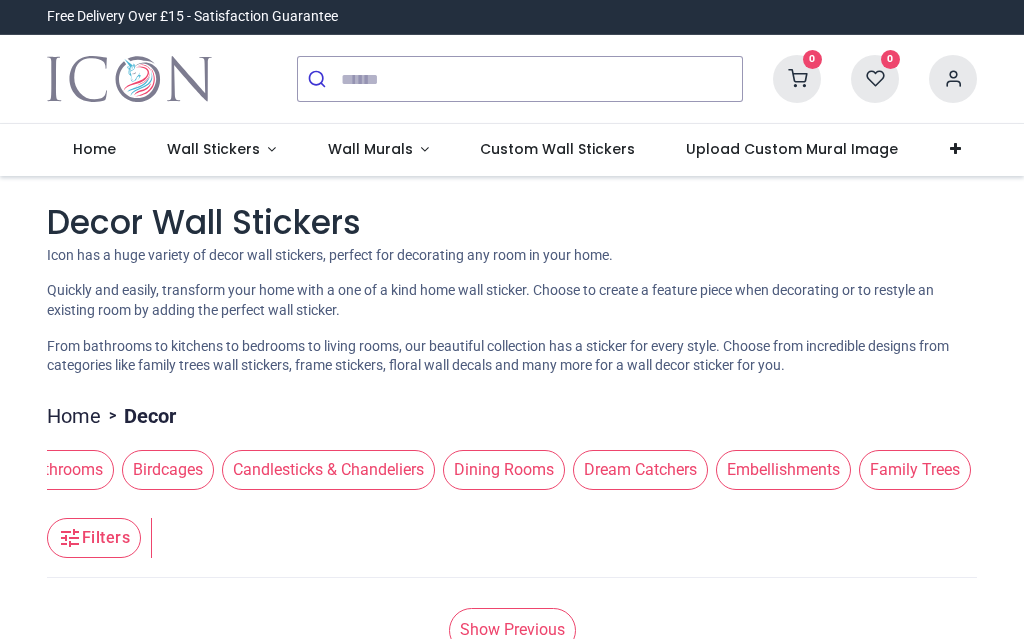 scroll, scrollTop: 0, scrollLeft: 341, axis: horizontal 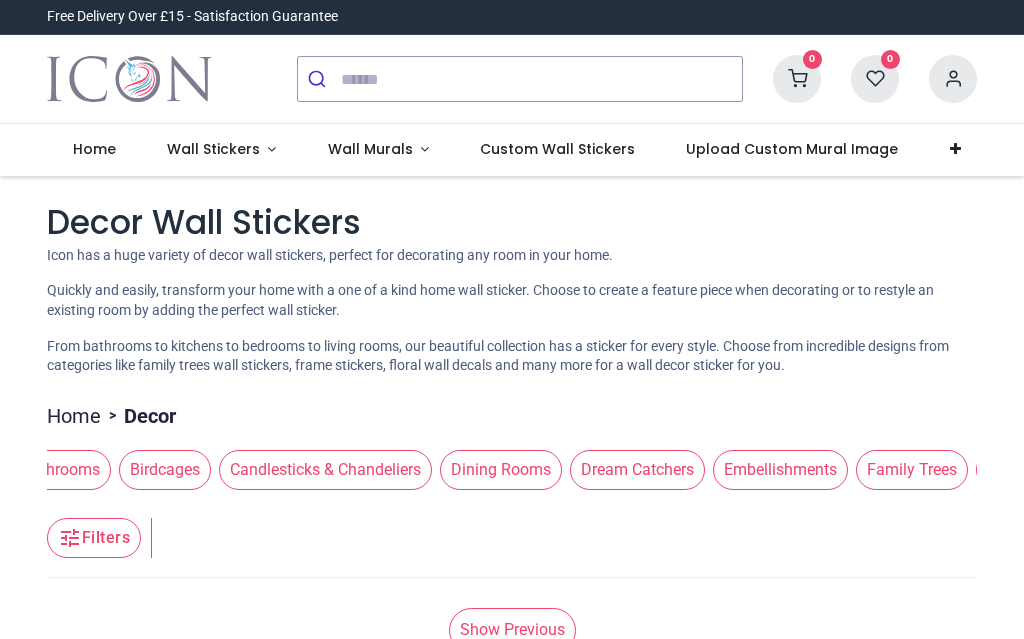 click on "Candlesticks & Chandeliers" at bounding box center [325, 470] 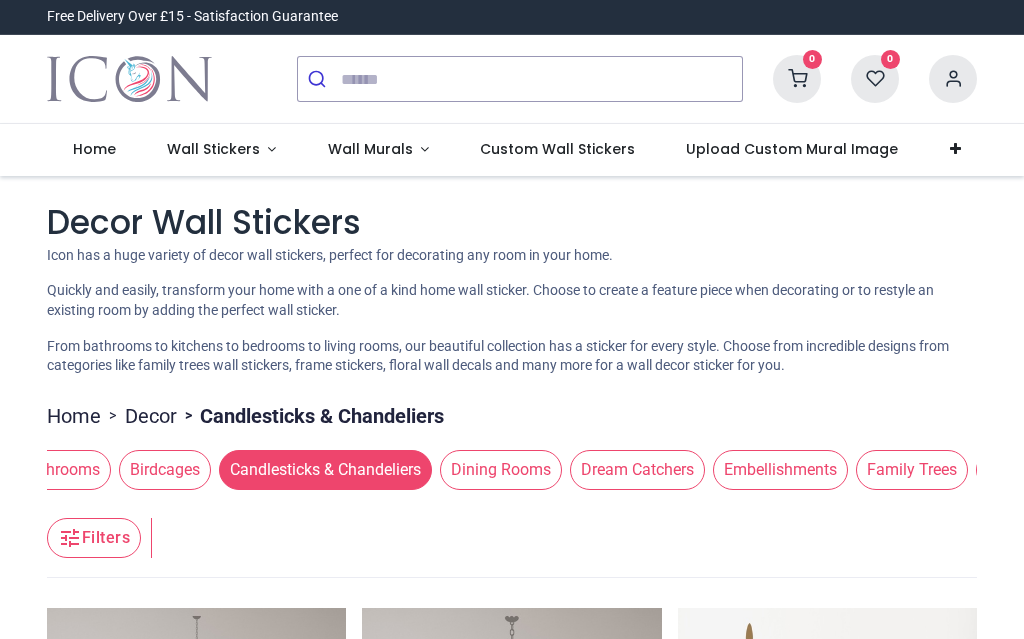 scroll, scrollTop: 0, scrollLeft: 0, axis: both 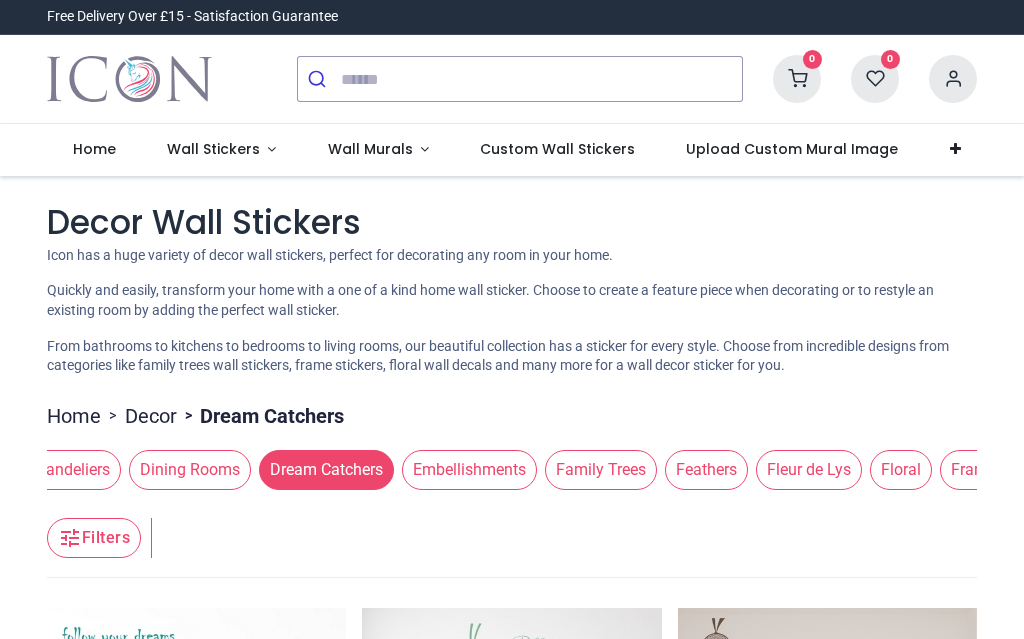 click on "Family Trees" at bounding box center (601, 470) 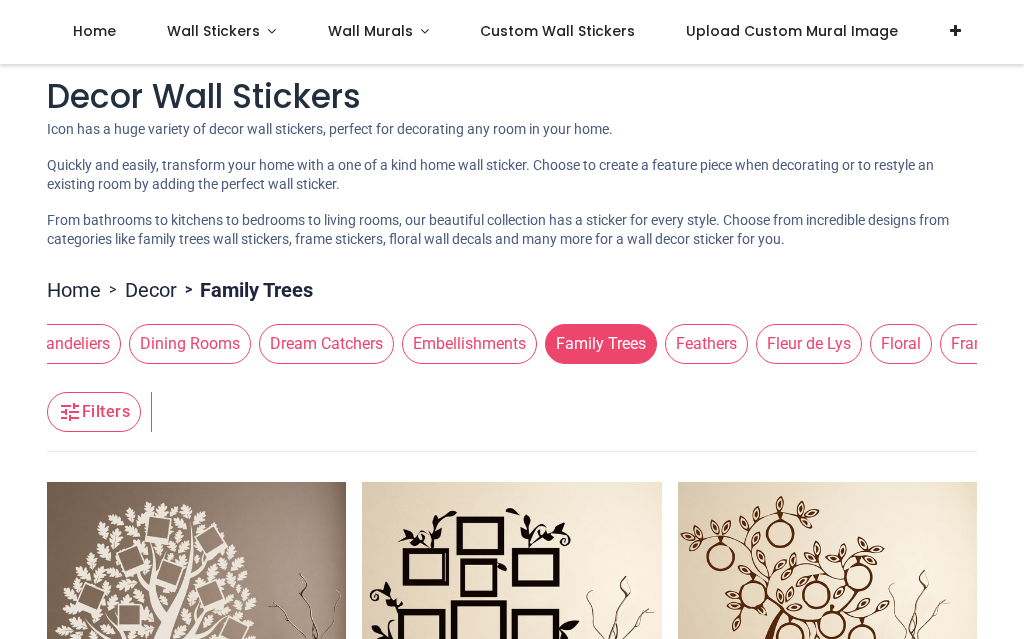 scroll, scrollTop: 10, scrollLeft: 0, axis: vertical 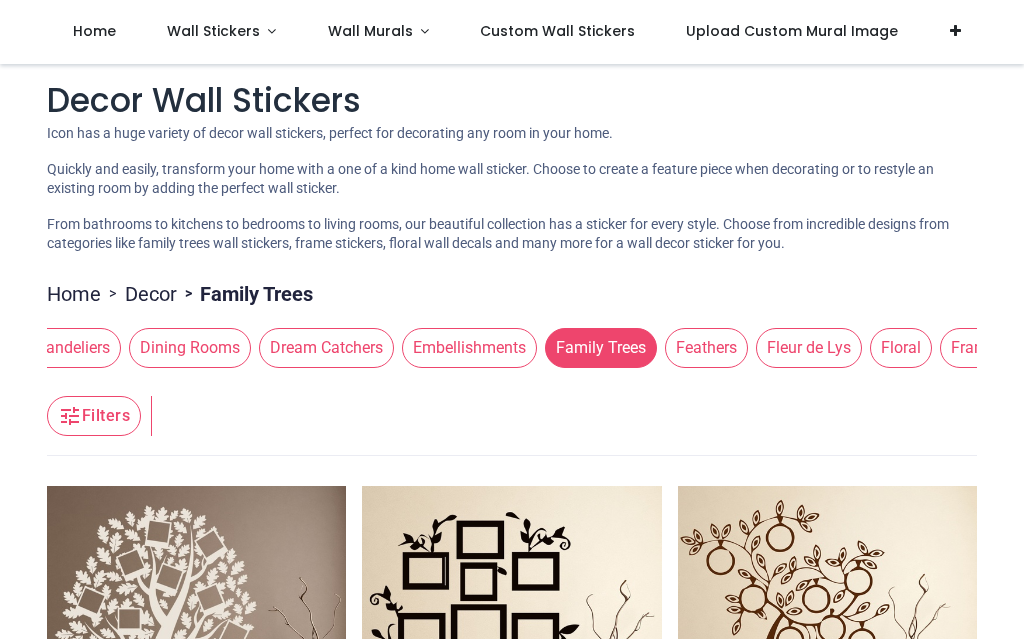 click on "Embellishments" at bounding box center (469, 348) 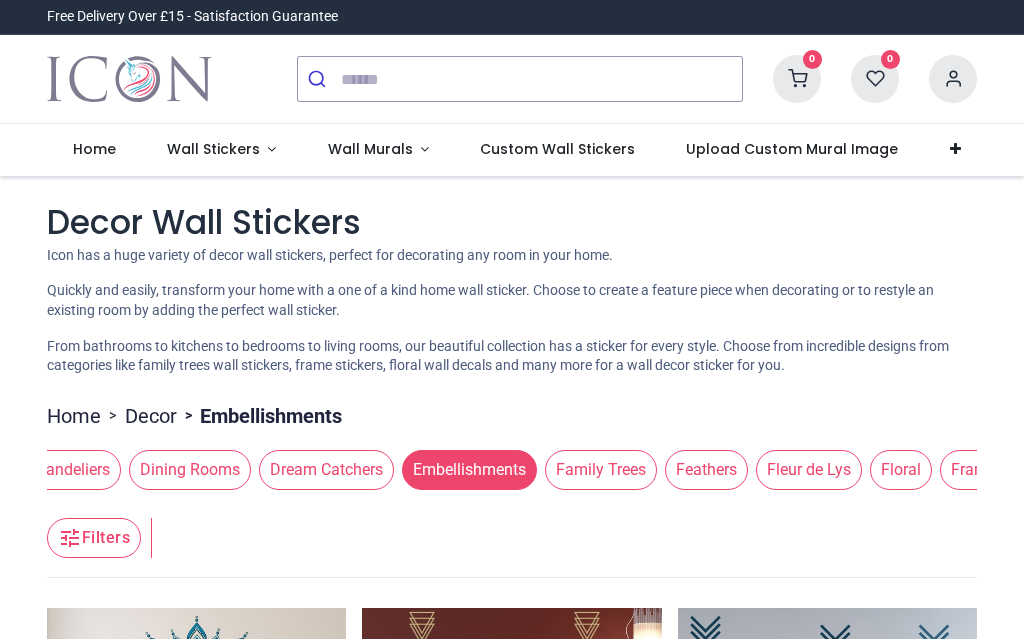 scroll, scrollTop: 0, scrollLeft: 0, axis: both 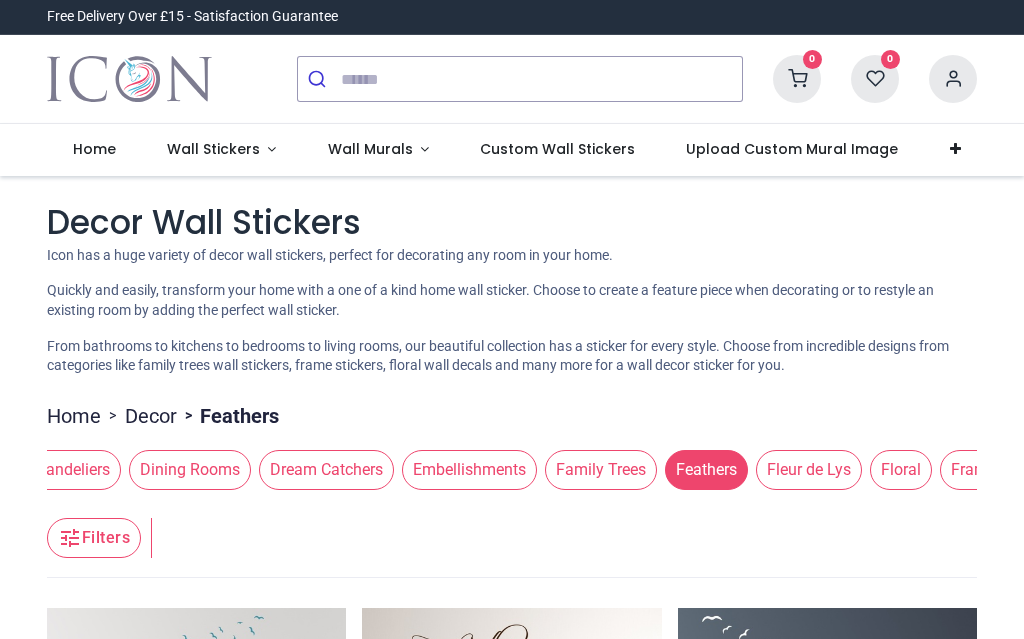 click on "Fleur de Lys" at bounding box center (809, 470) 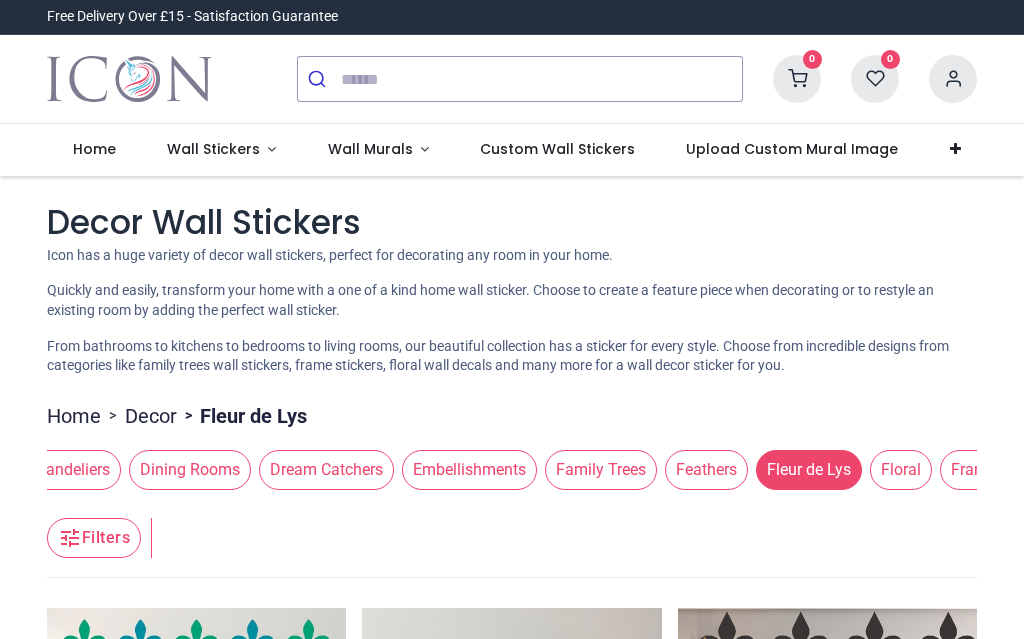 scroll, scrollTop: 0, scrollLeft: 0, axis: both 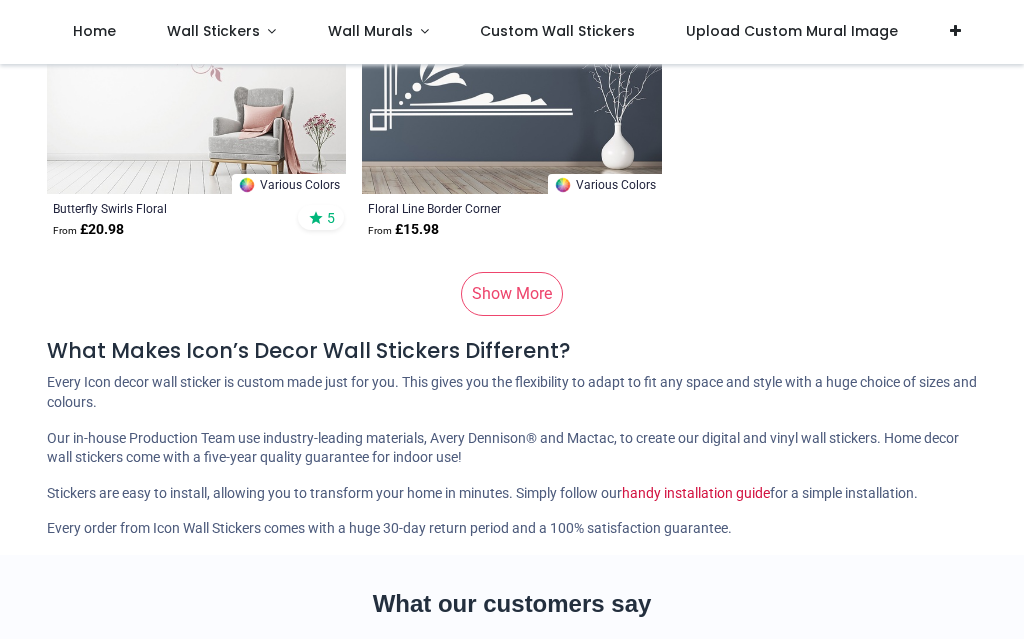 click on "Show More" at bounding box center (512, 294) 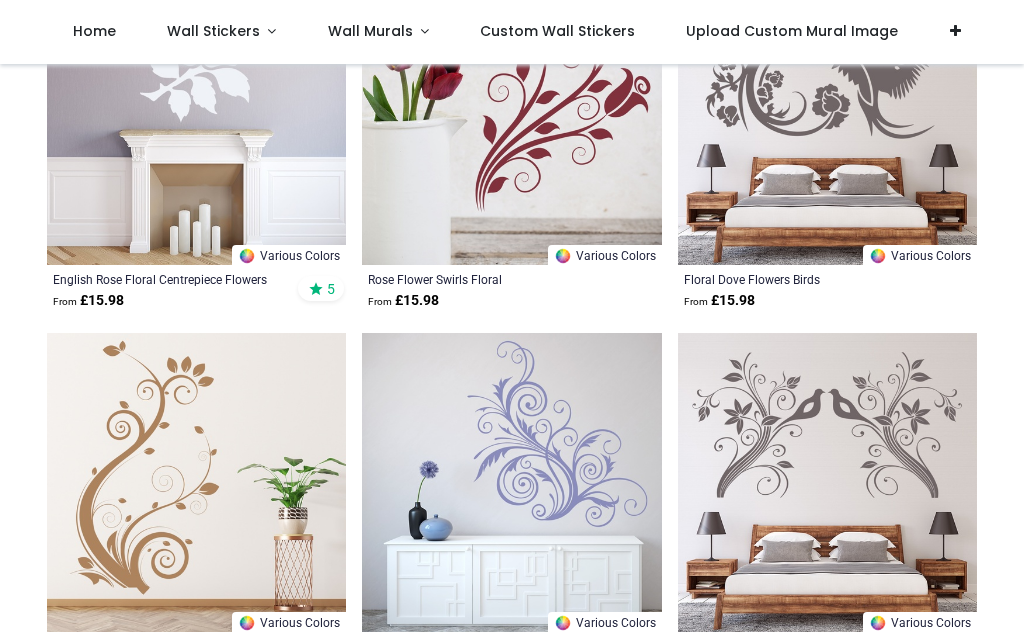scroll, scrollTop: 24343, scrollLeft: 0, axis: vertical 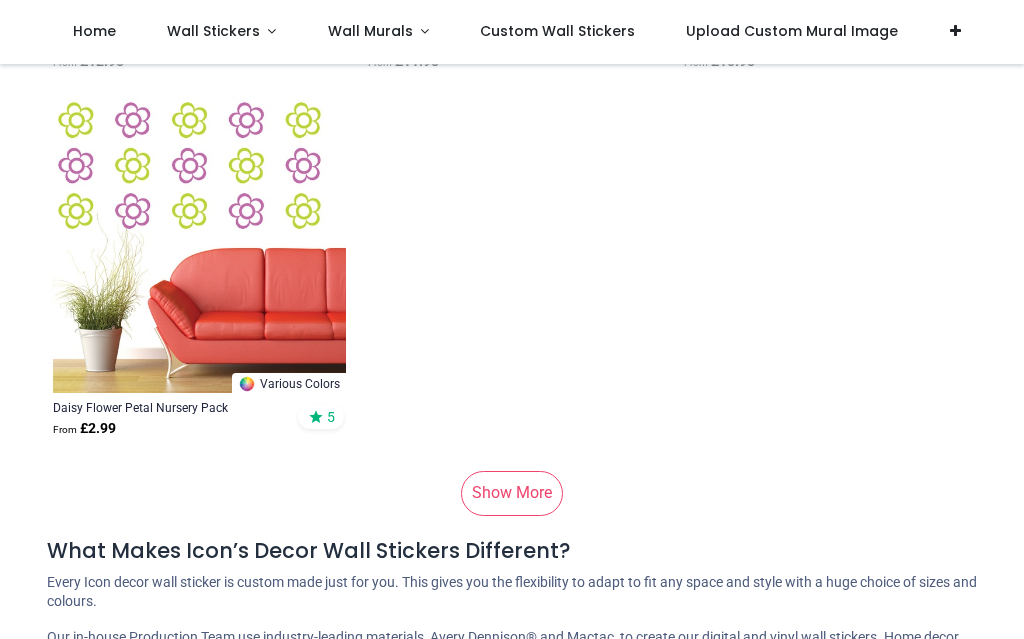 click on "Show More" at bounding box center (512, 493) 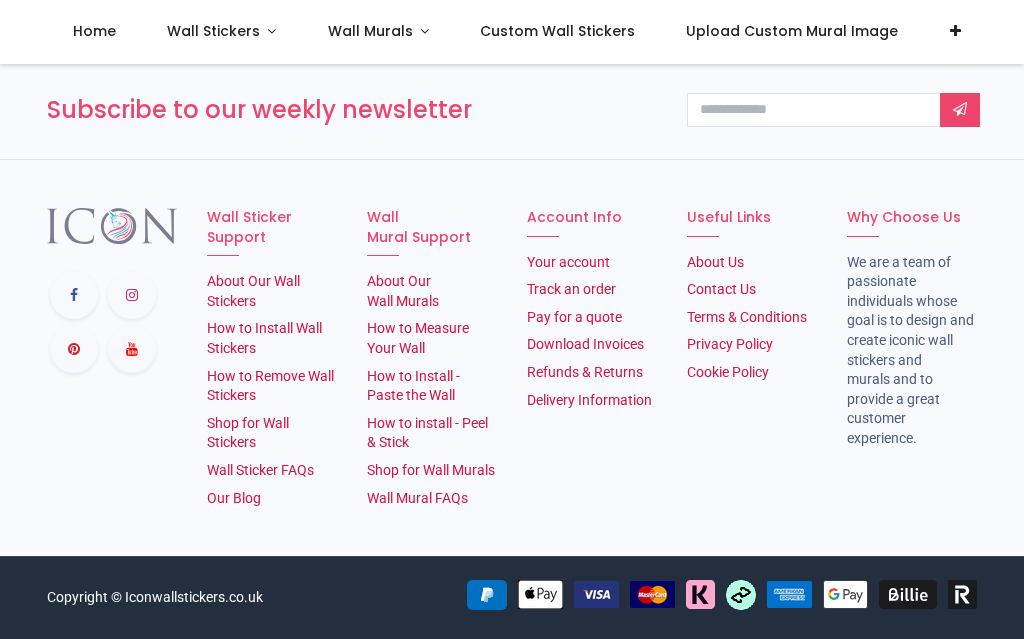 scroll, scrollTop: 30886, scrollLeft: 0, axis: vertical 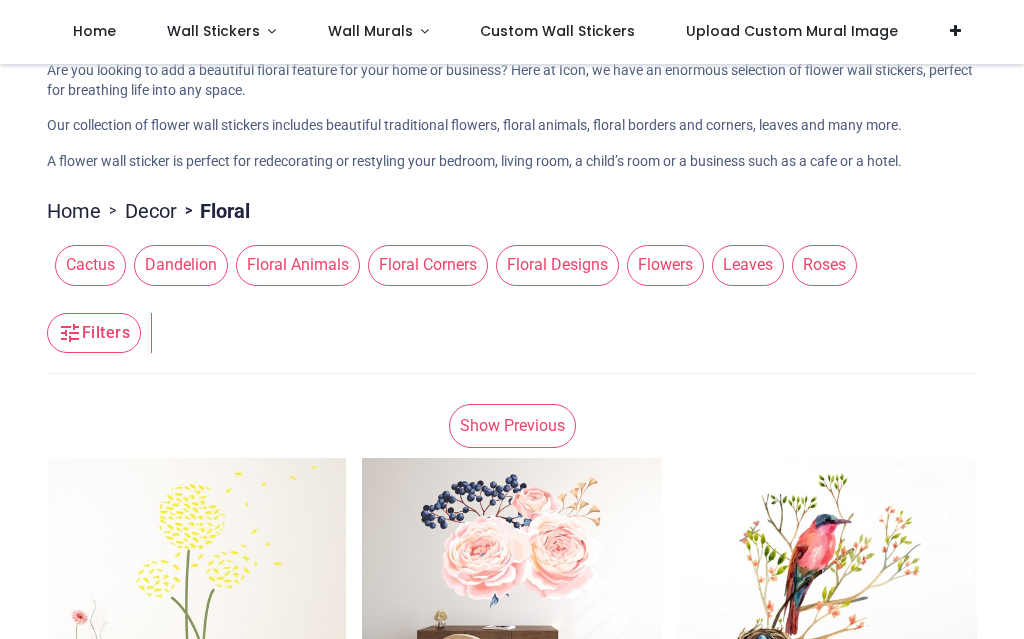 click on "Floral Animals" at bounding box center [298, 265] 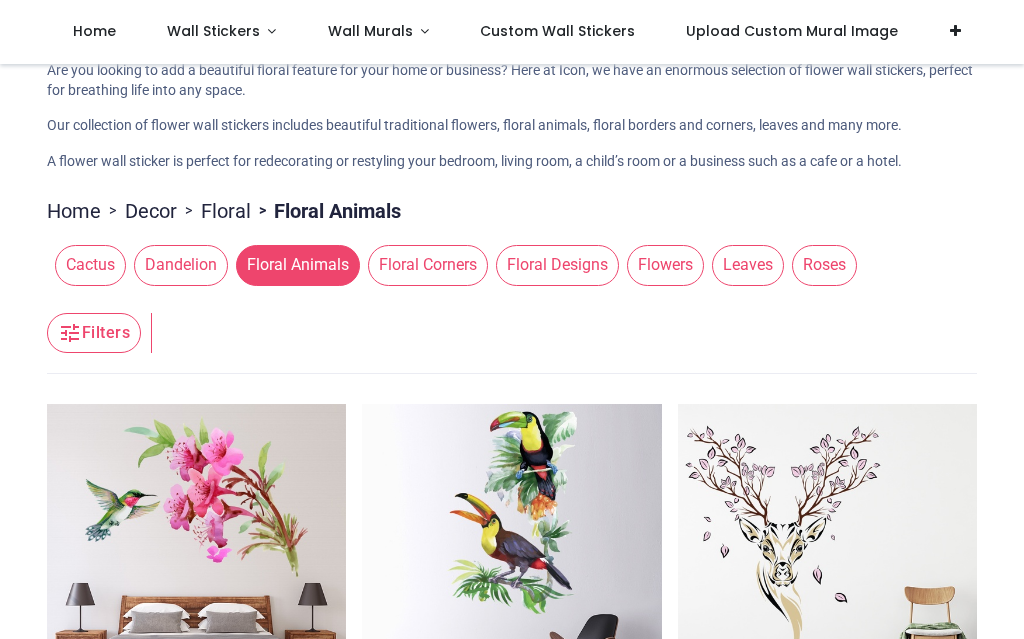 click on "Dandelion" at bounding box center [181, 265] 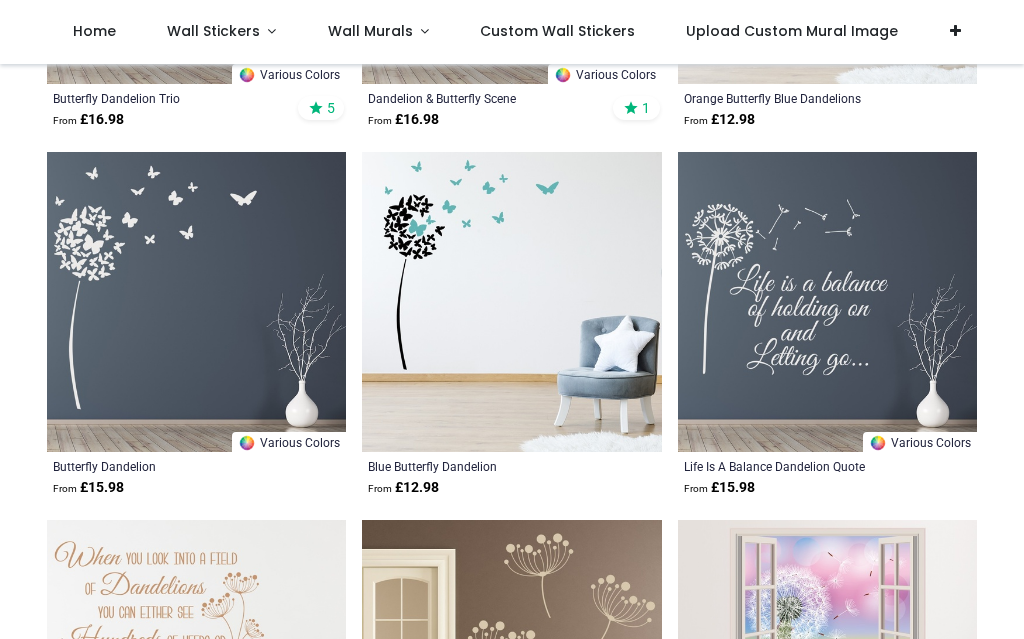 scroll, scrollTop: 1059, scrollLeft: 0, axis: vertical 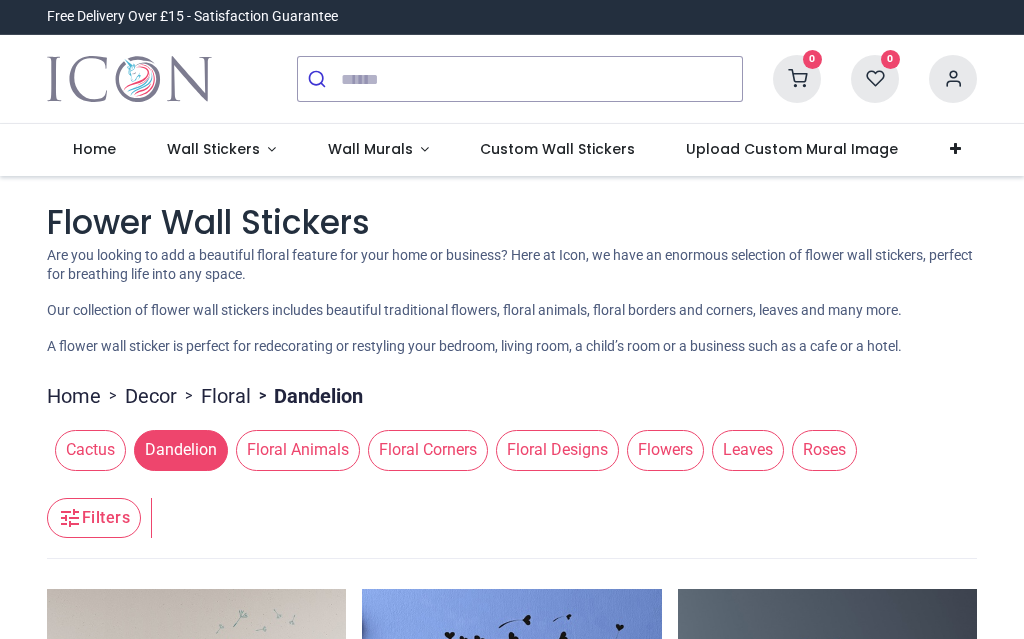 click on "Floral Animals" at bounding box center (298, 450) 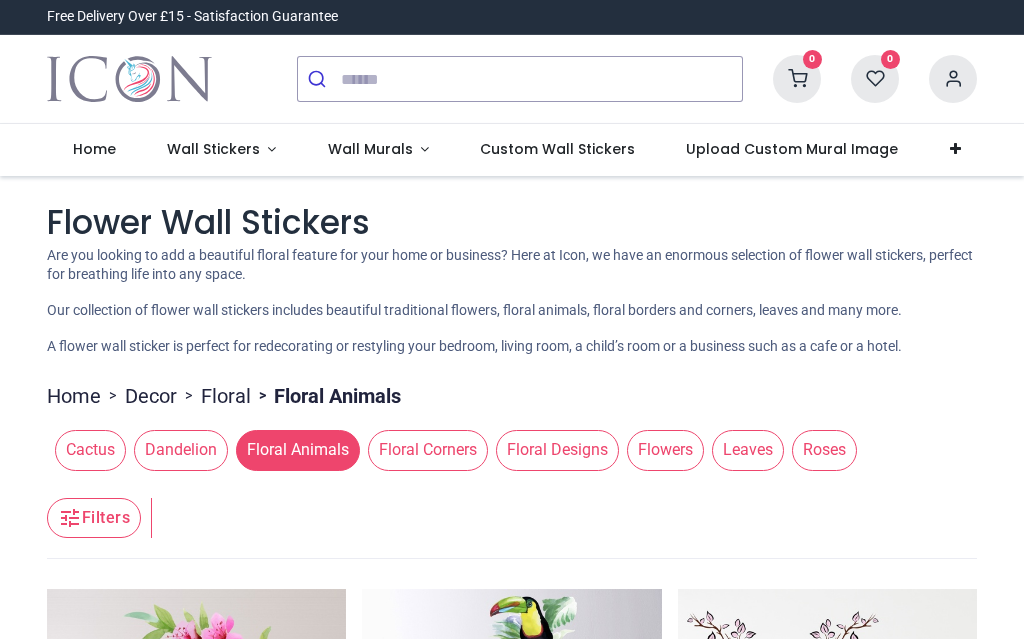 scroll, scrollTop: 0, scrollLeft: 0, axis: both 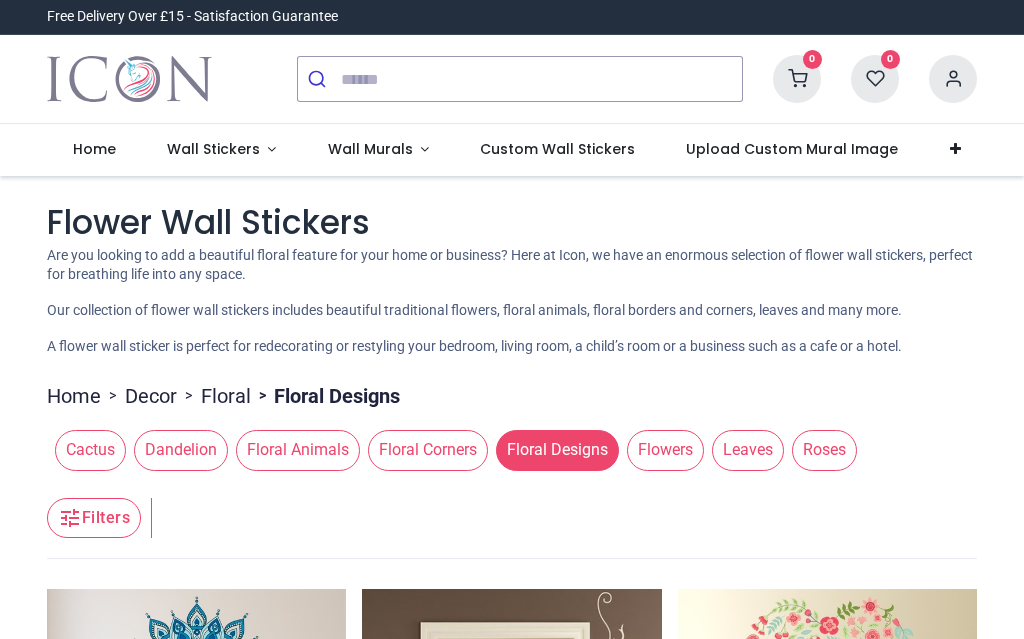 click on "Flowers" at bounding box center (665, 450) 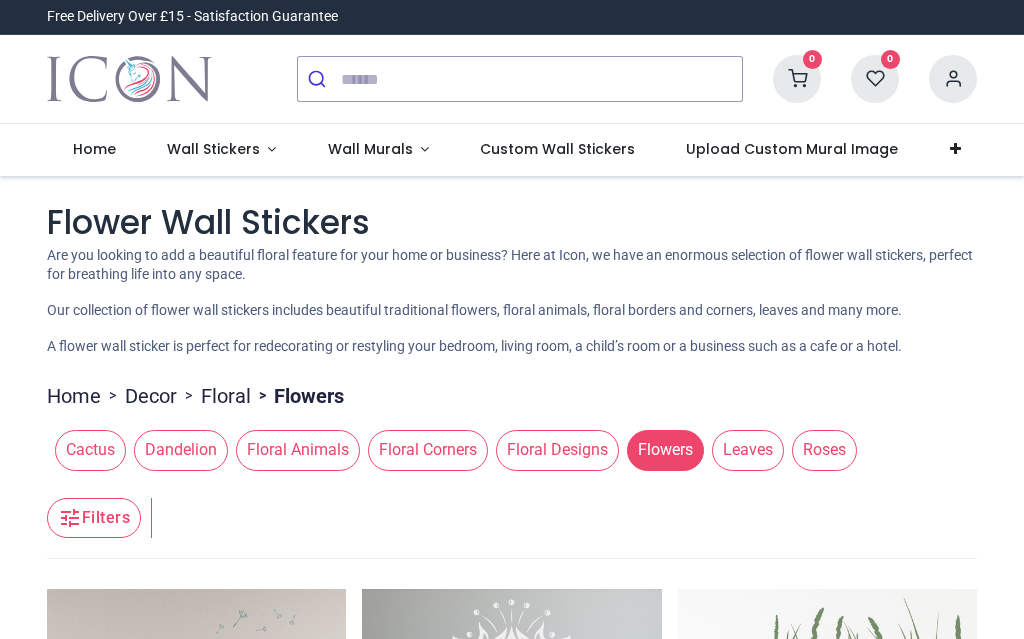 scroll, scrollTop: 0, scrollLeft: 0, axis: both 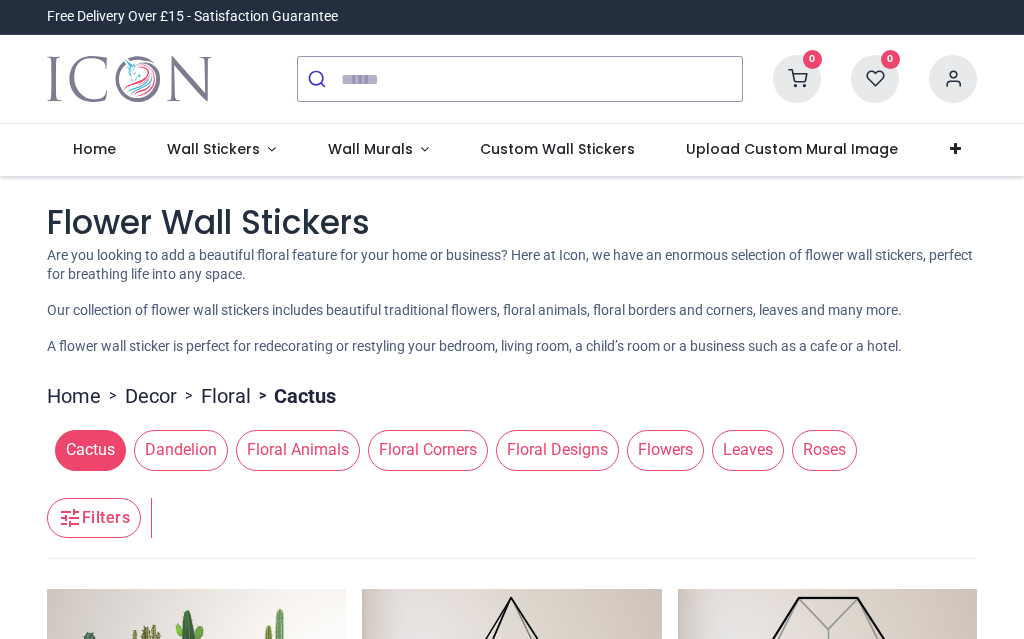 click on "Decor" at bounding box center [151, 396] 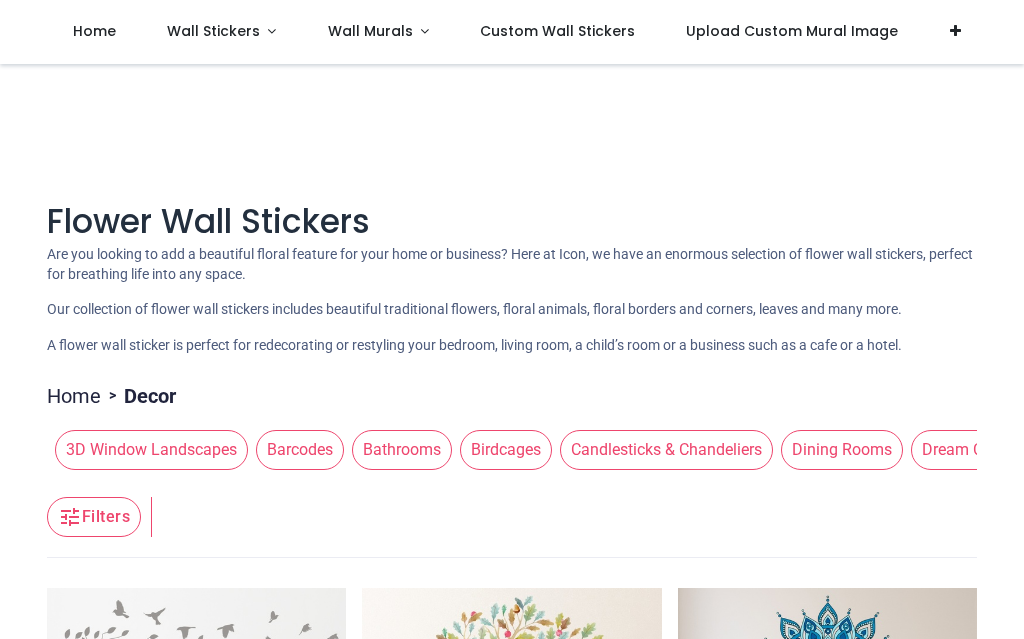 scroll, scrollTop: 19, scrollLeft: 0, axis: vertical 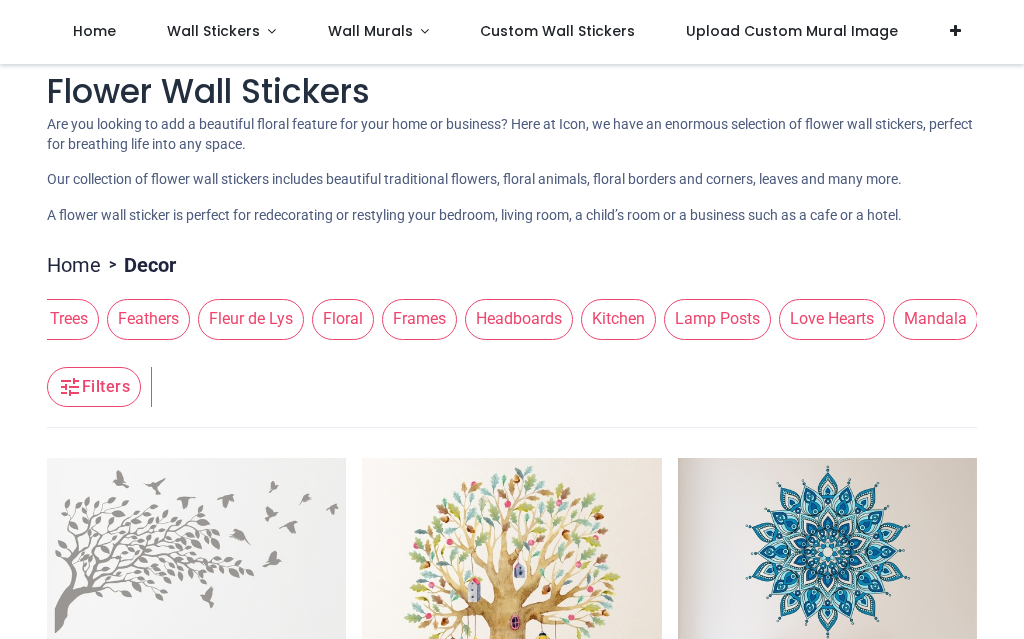 click on "Personalised" at bounding box center (1042, 319) 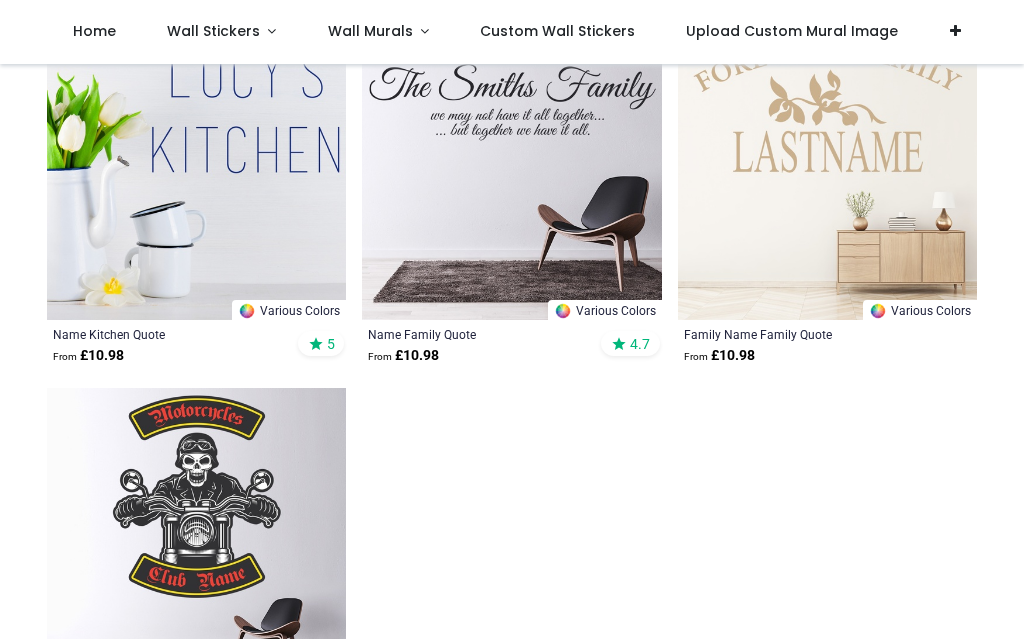 scroll, scrollTop: 3414, scrollLeft: 0, axis: vertical 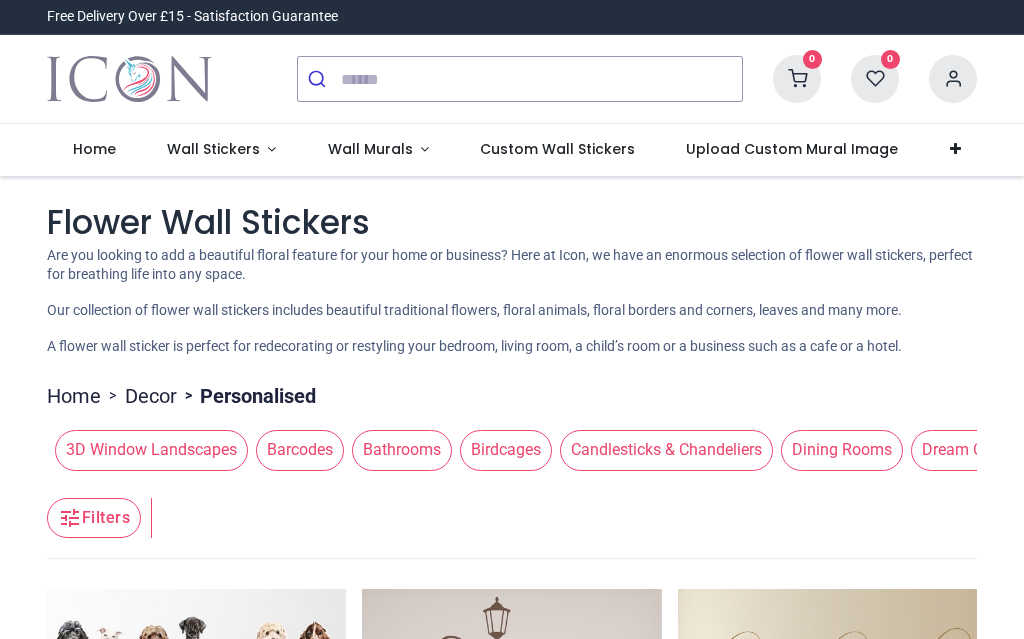 click on "Barcodes" at bounding box center (300, 450) 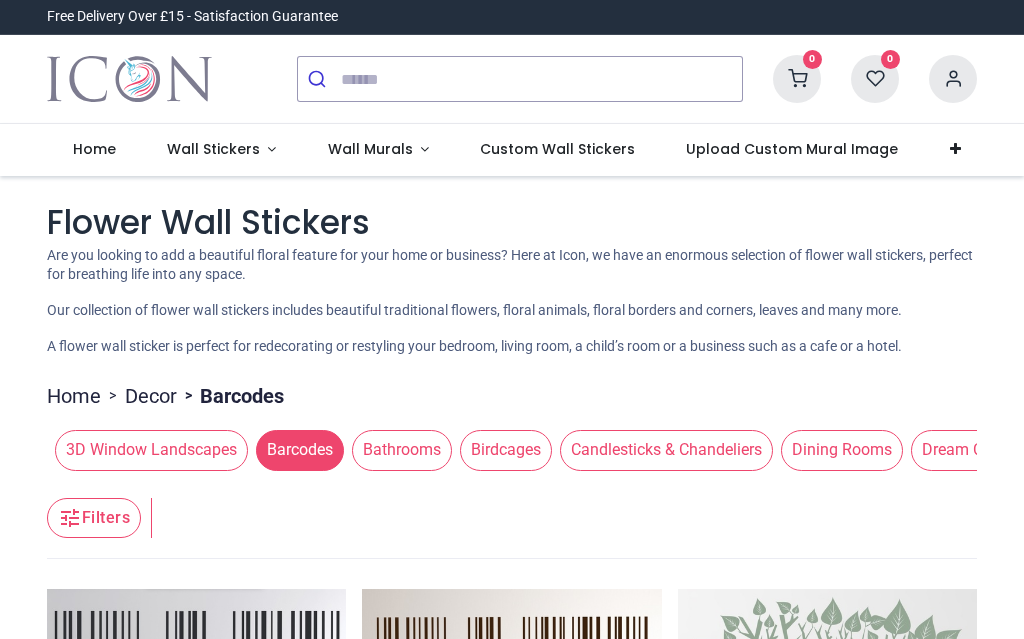 scroll, scrollTop: 0, scrollLeft: 0, axis: both 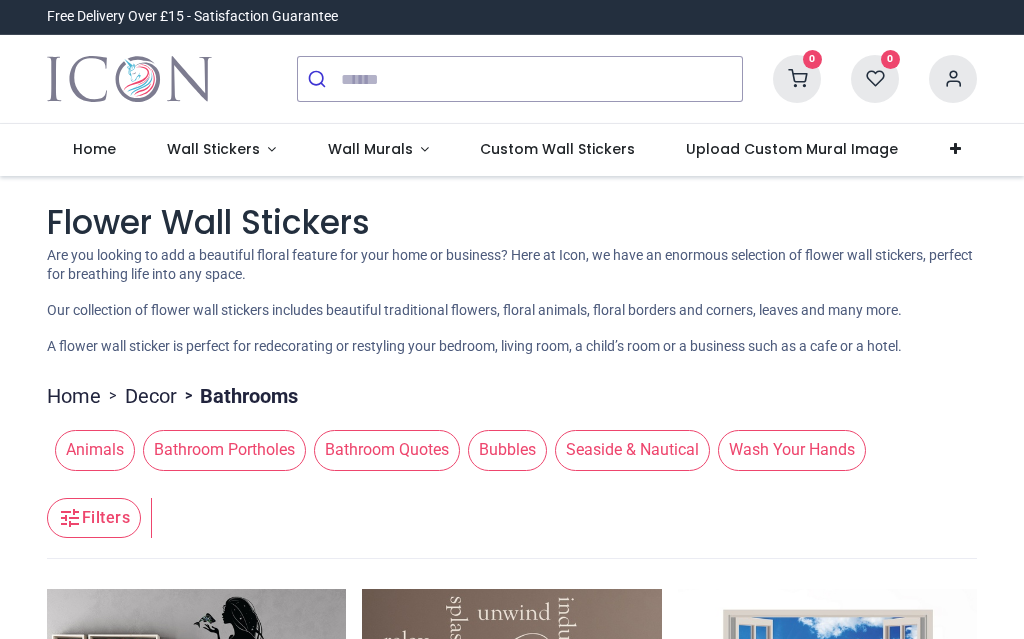 click on "Animals" at bounding box center [95, 450] 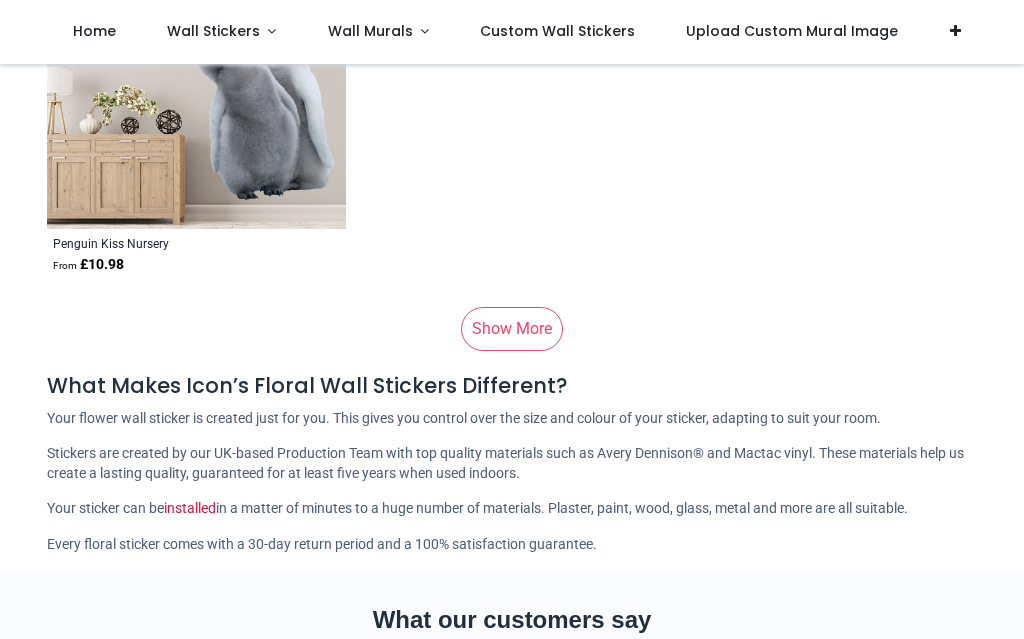 scroll, scrollTop: 3854, scrollLeft: 0, axis: vertical 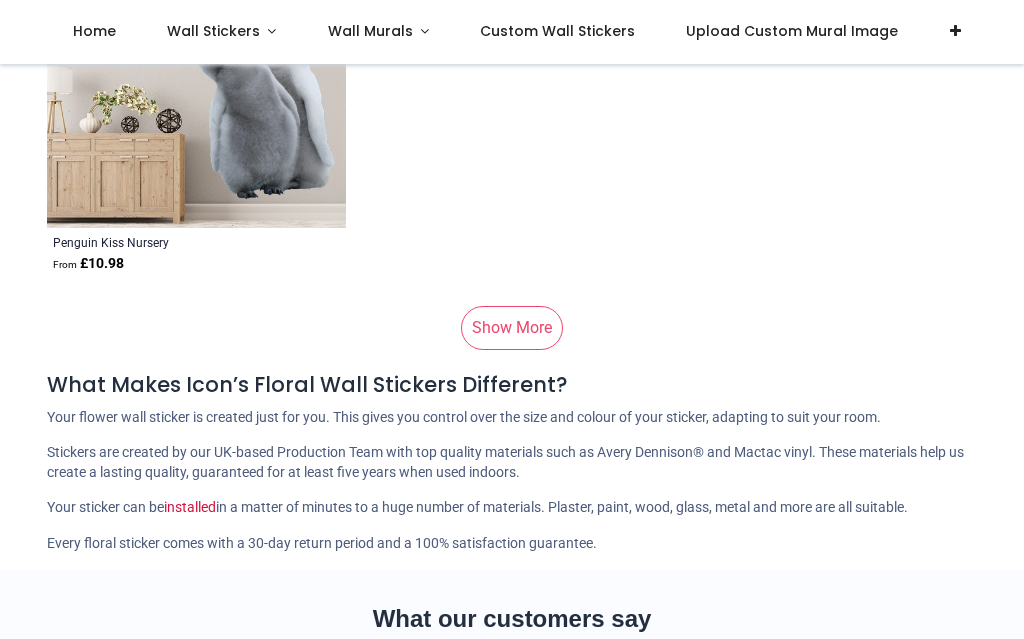 click on "Show More" at bounding box center (512, 328) 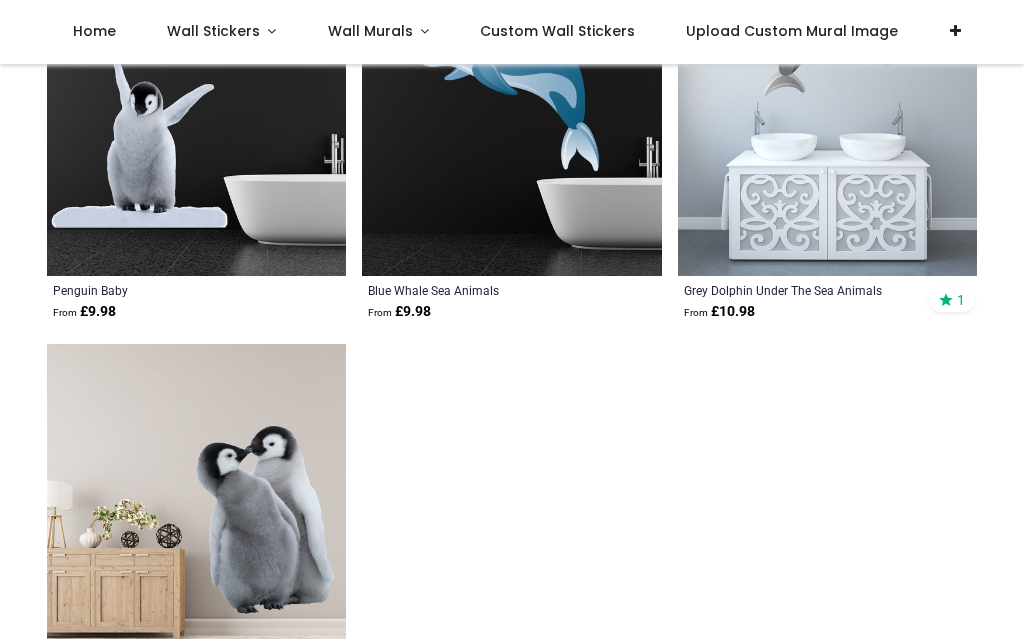 scroll, scrollTop: 3175, scrollLeft: 0, axis: vertical 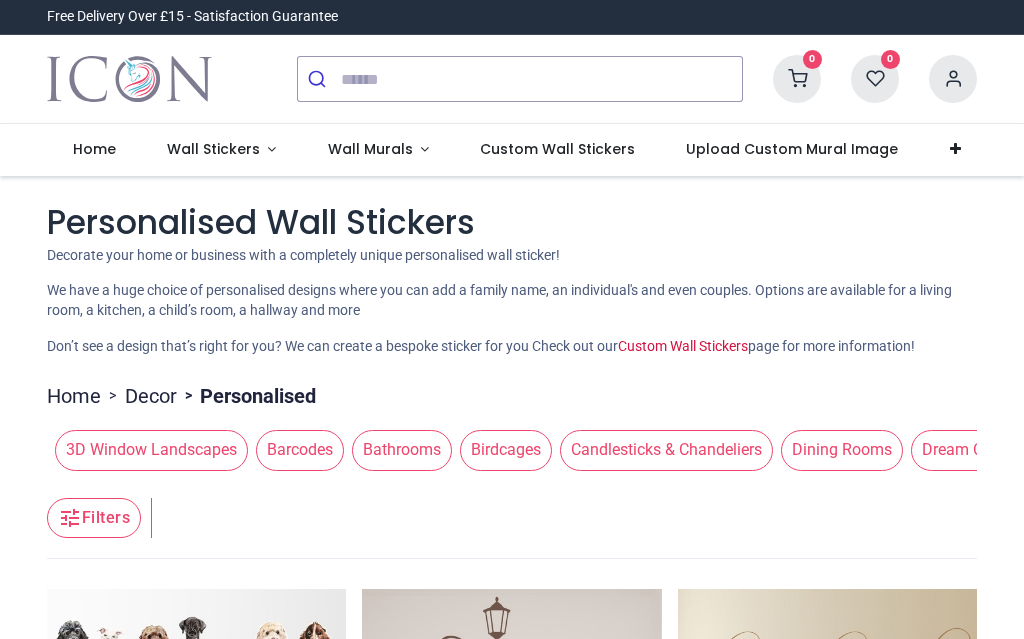 click on "Dining Rooms" at bounding box center [842, 450] 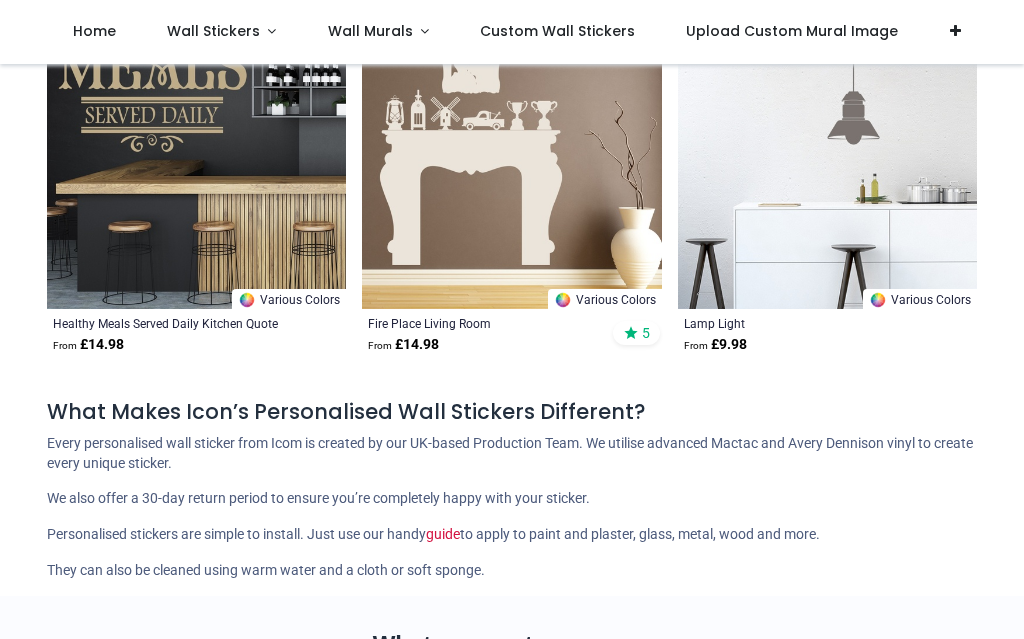 scroll, scrollTop: 1193, scrollLeft: 0, axis: vertical 